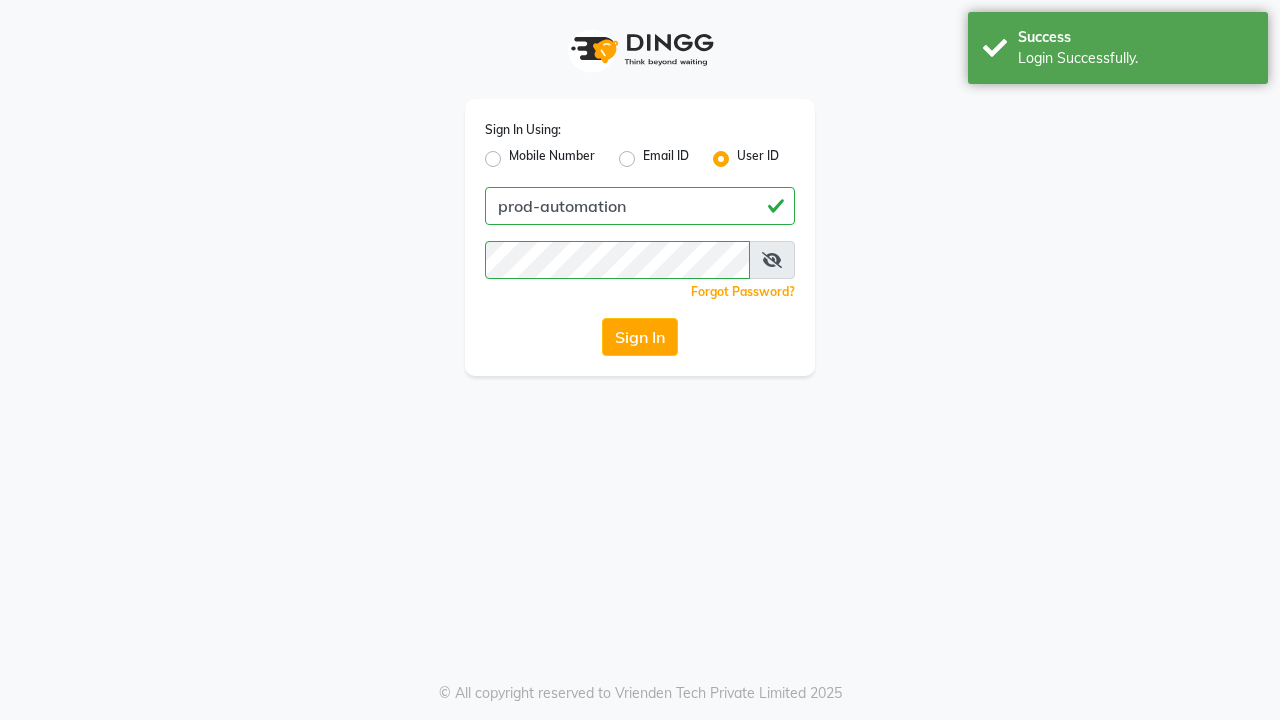scroll, scrollTop: 0, scrollLeft: 0, axis: both 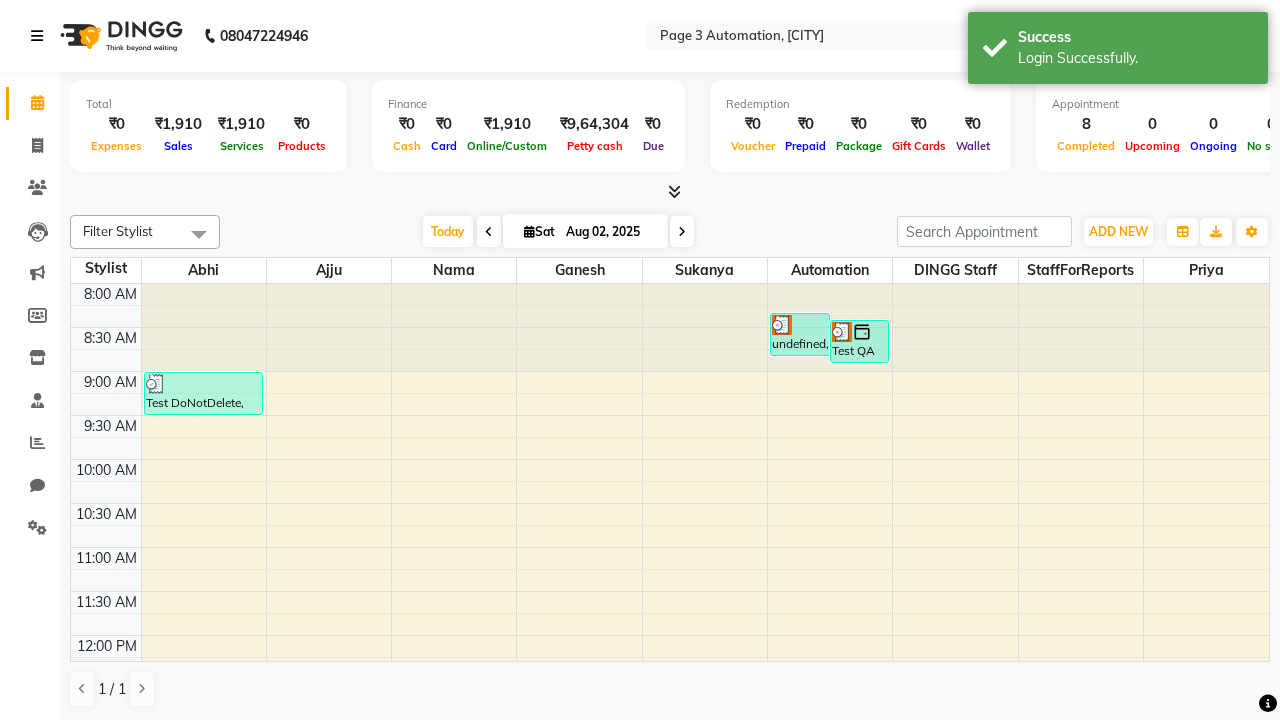 click at bounding box center [37, 36] 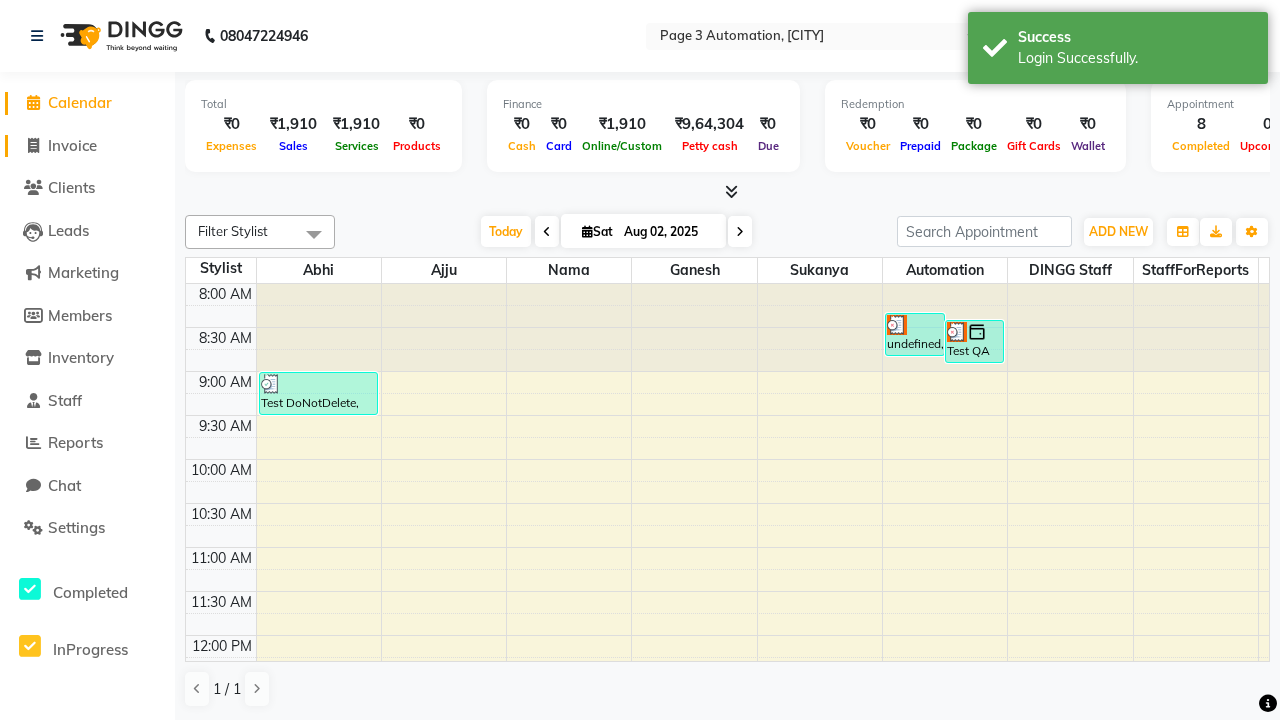 click on "Invoice" 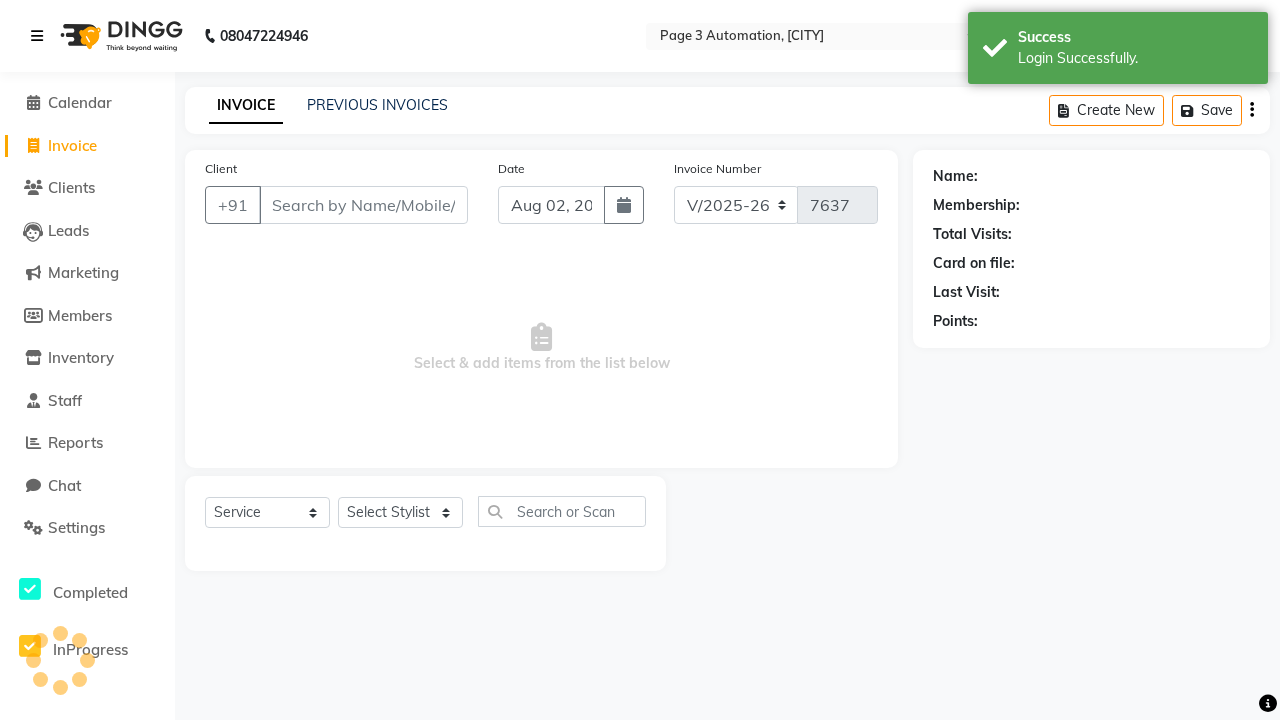 click at bounding box center (37, 36) 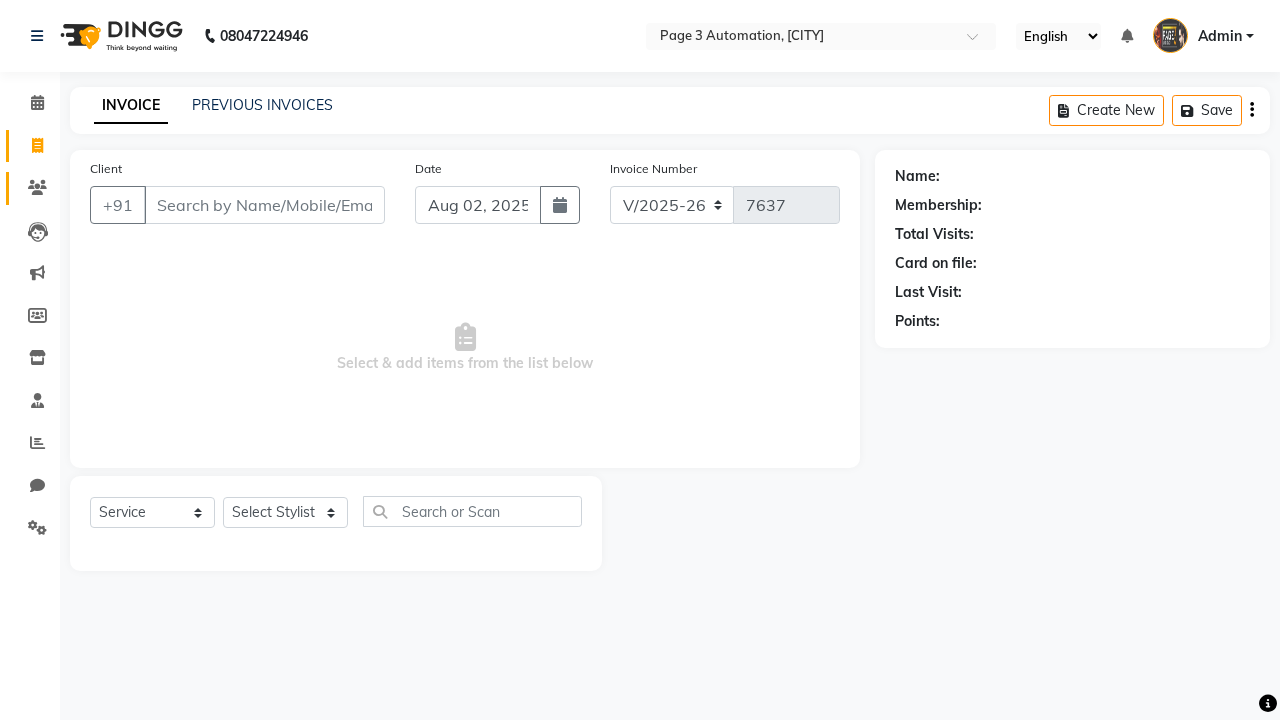 click 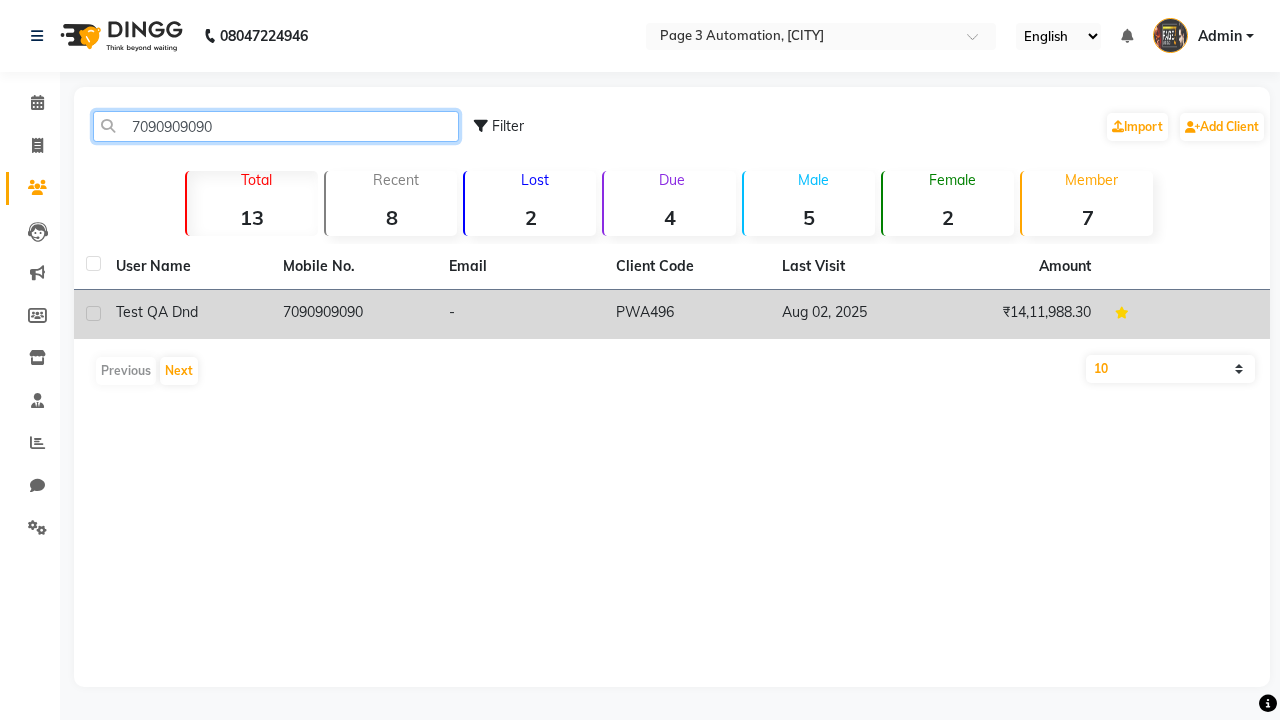 type on "7090909090" 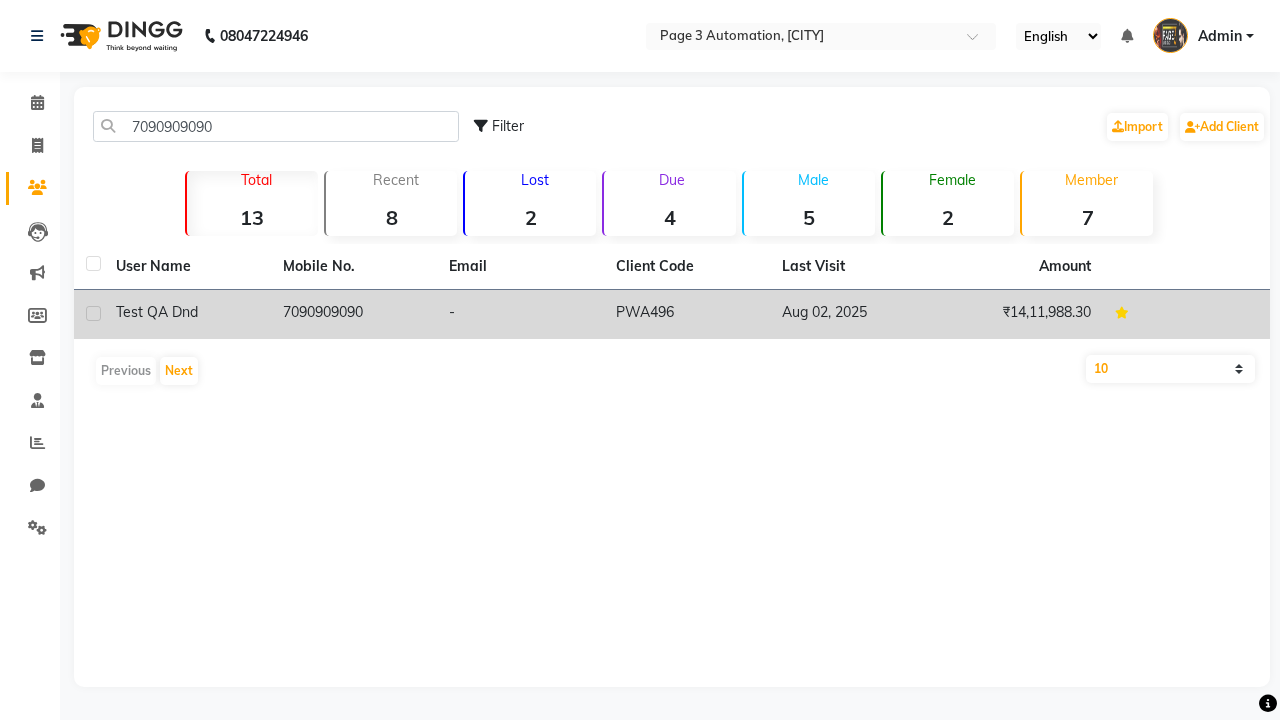 click on "7090909090" 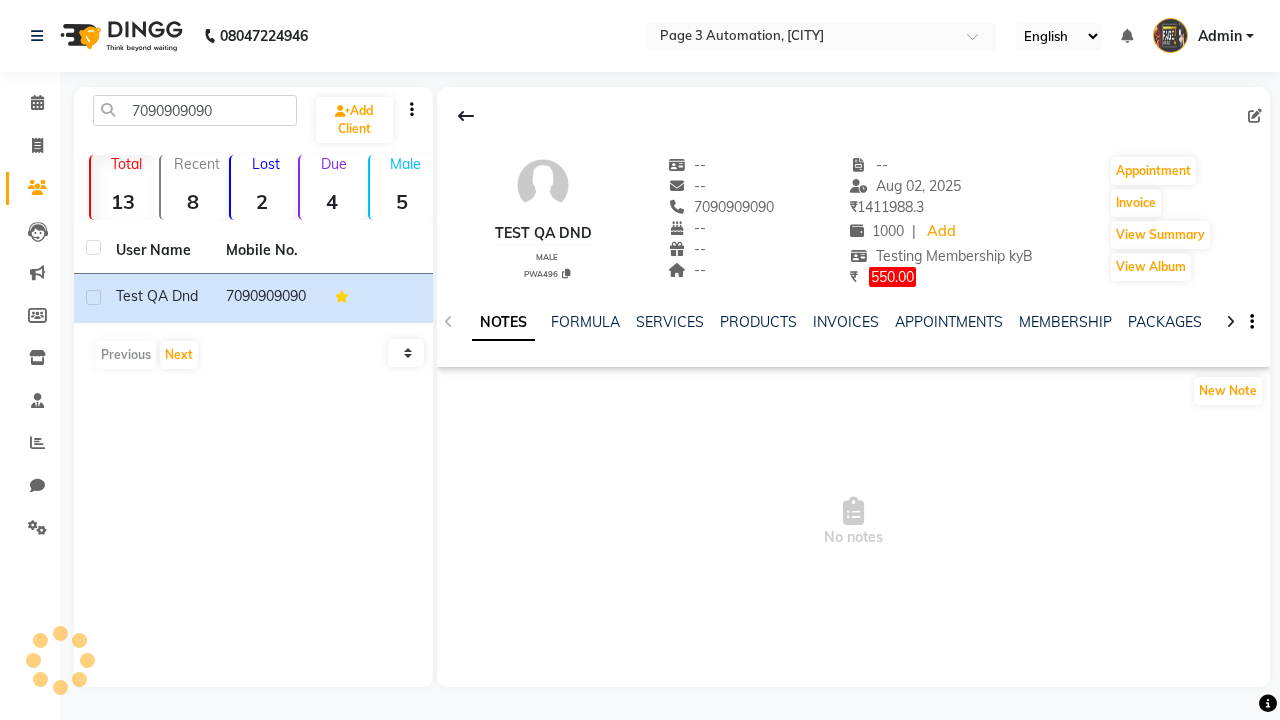 click on "POINTS" 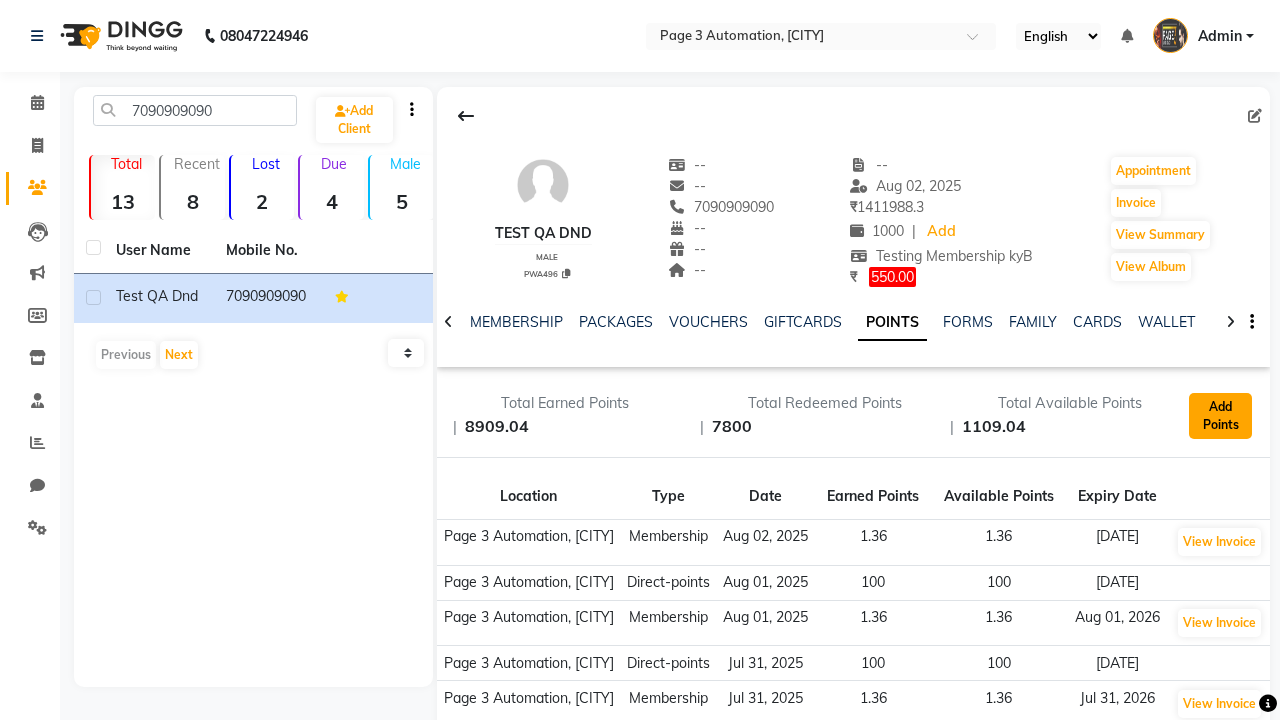 click on "Add Points" 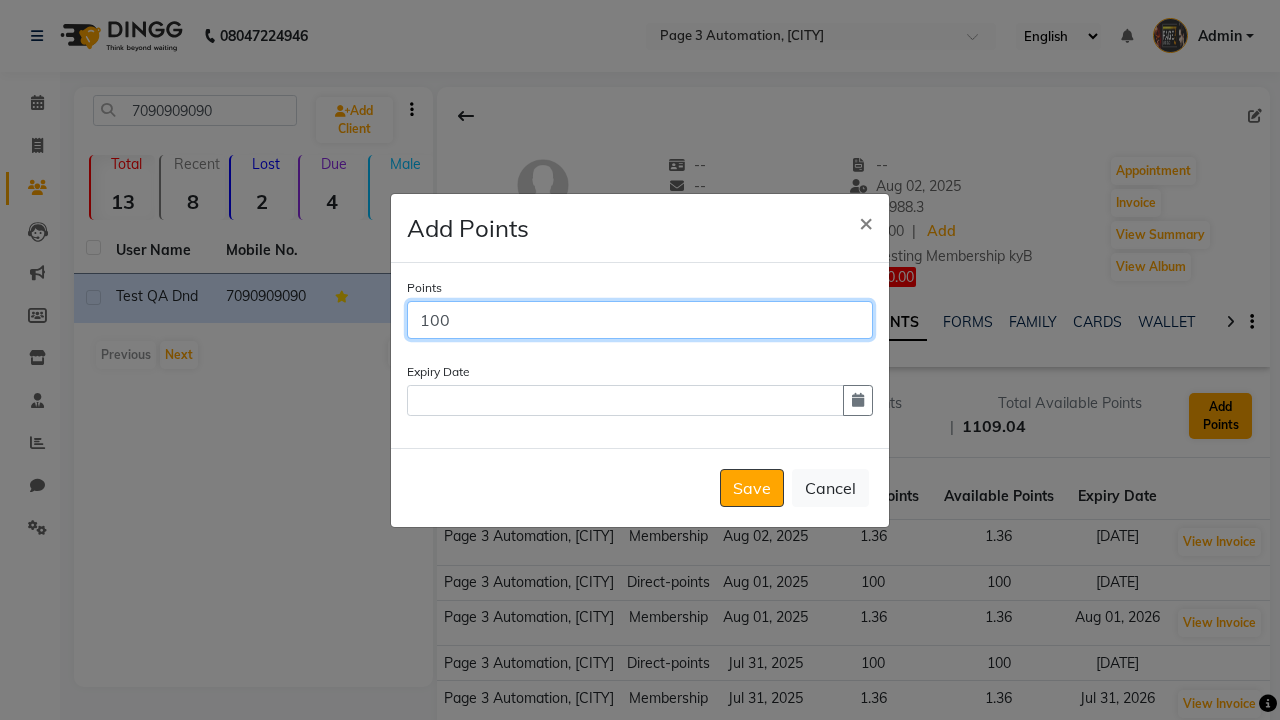 scroll, scrollTop: 0, scrollLeft: 387, axis: horizontal 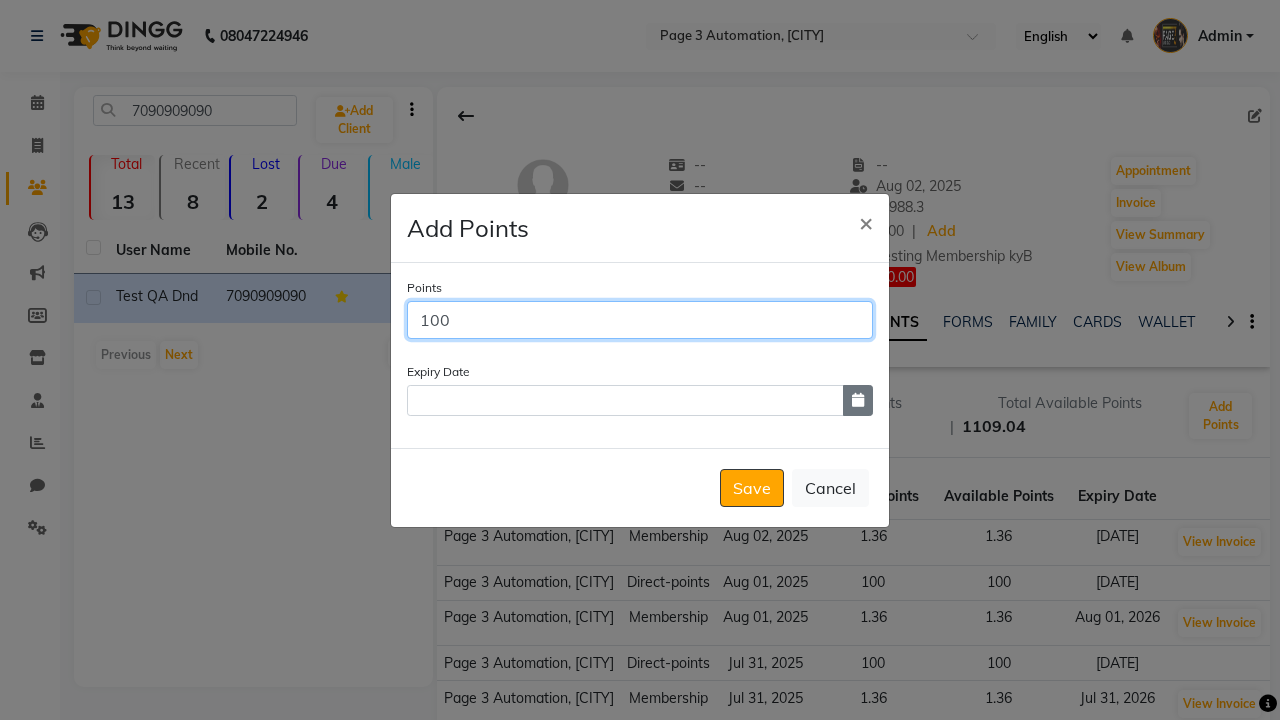 type on "100" 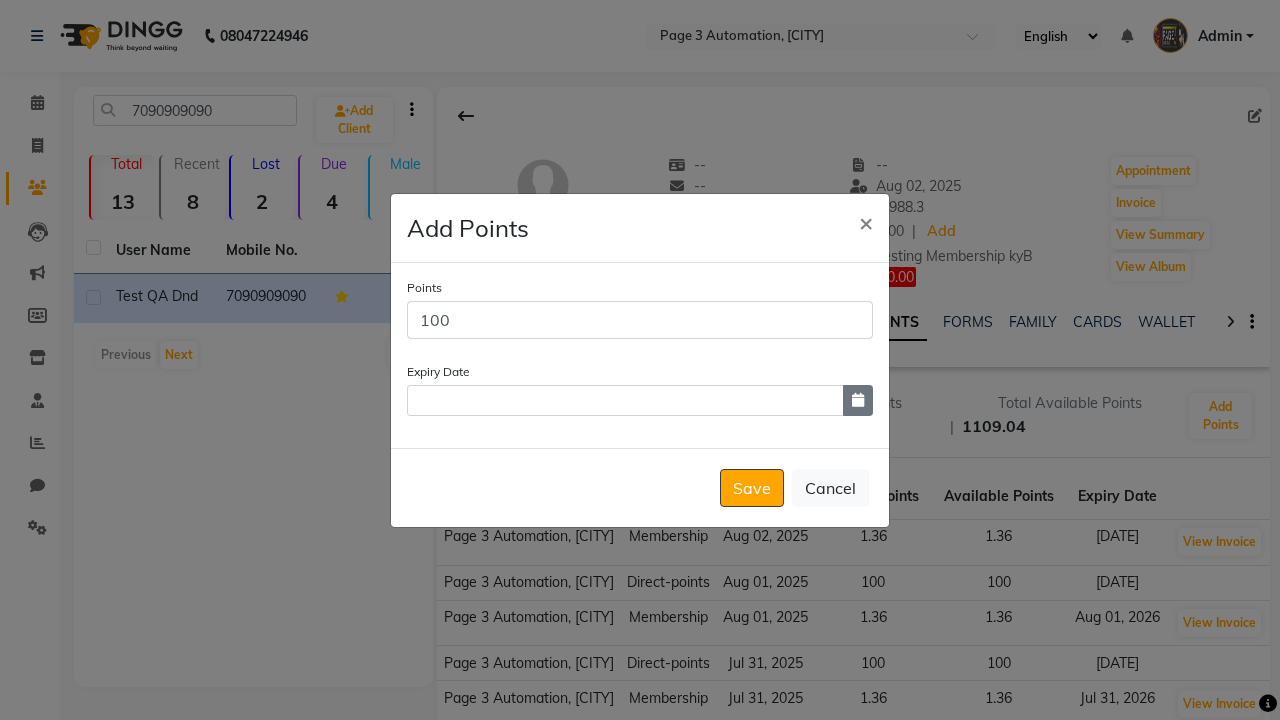 click 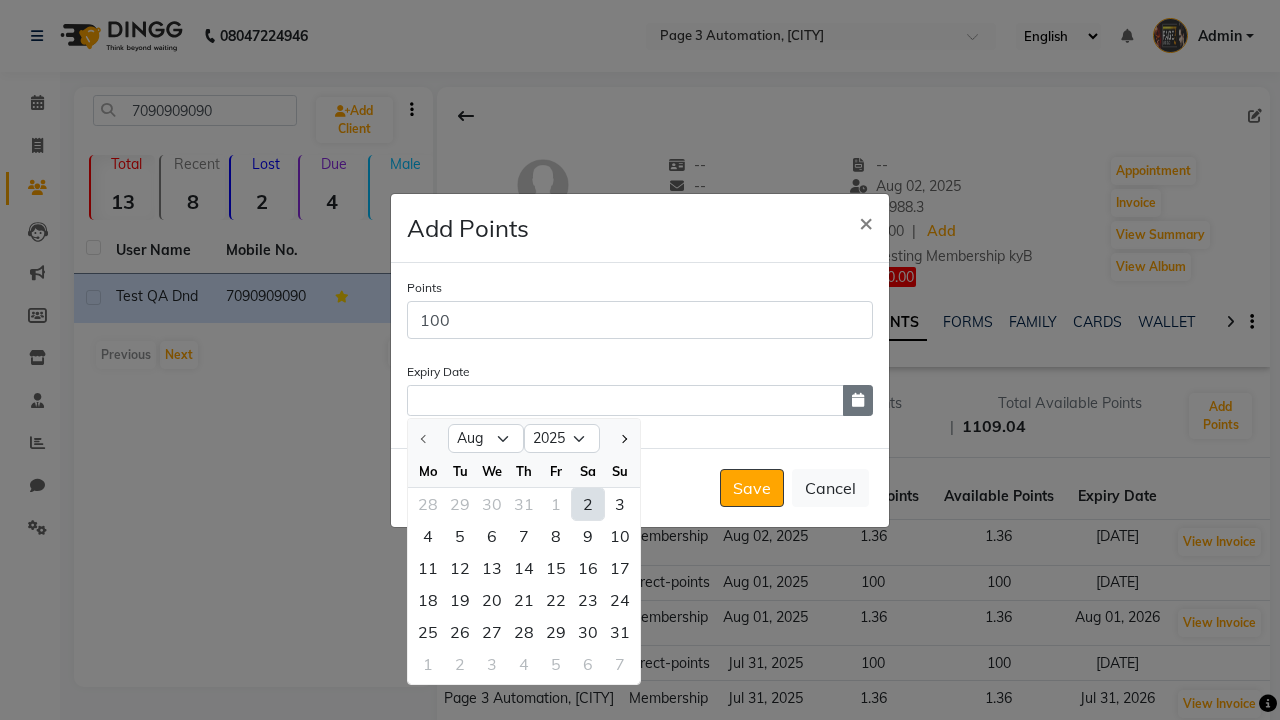 select on "12" 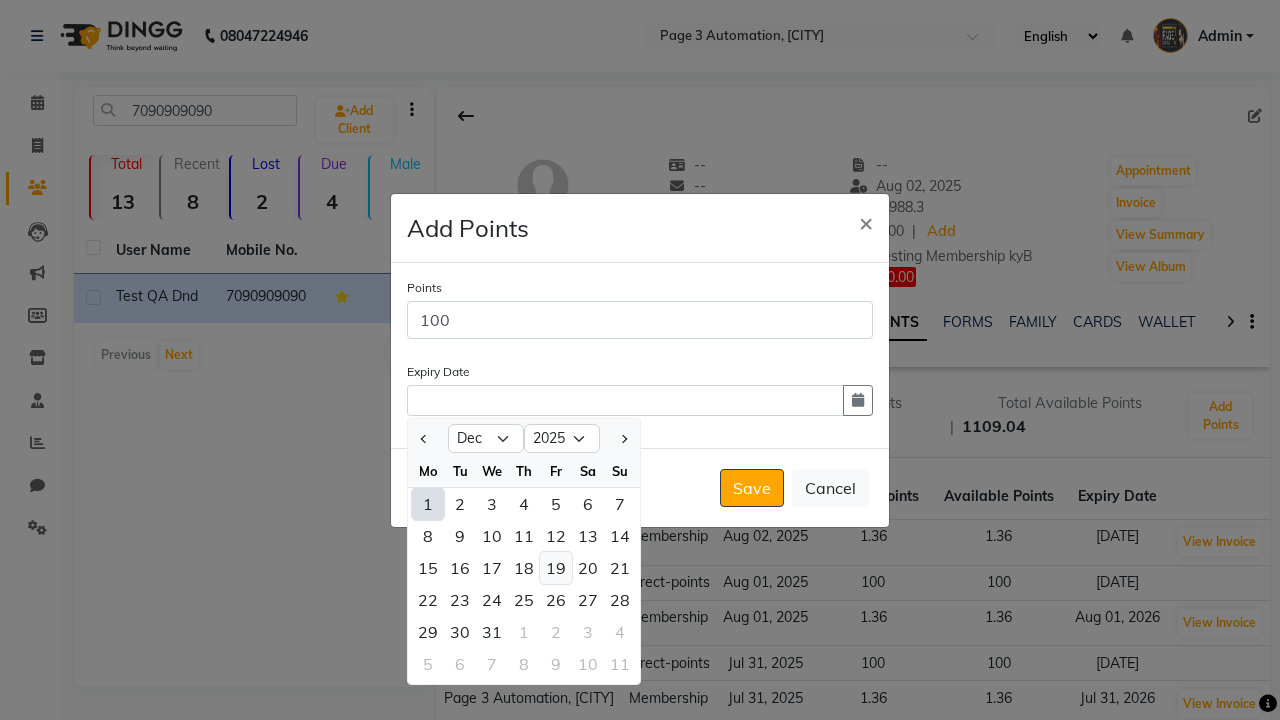 click on "19" 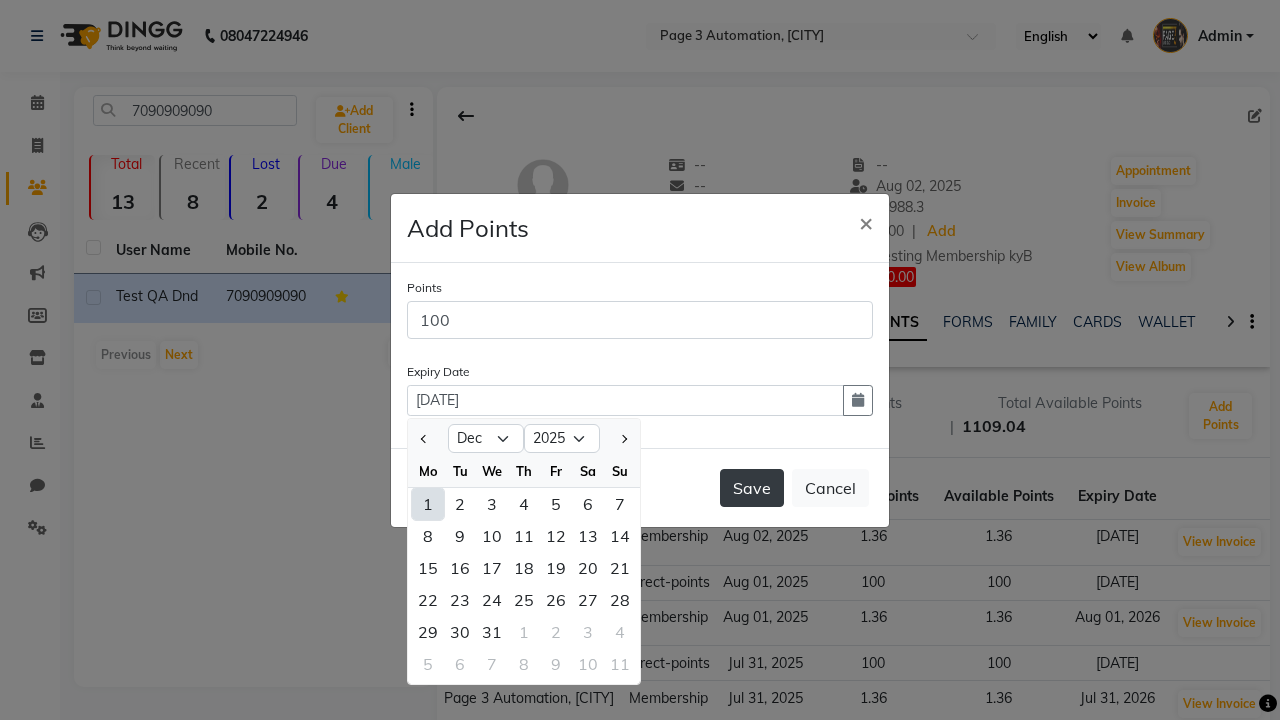 click on "Save" 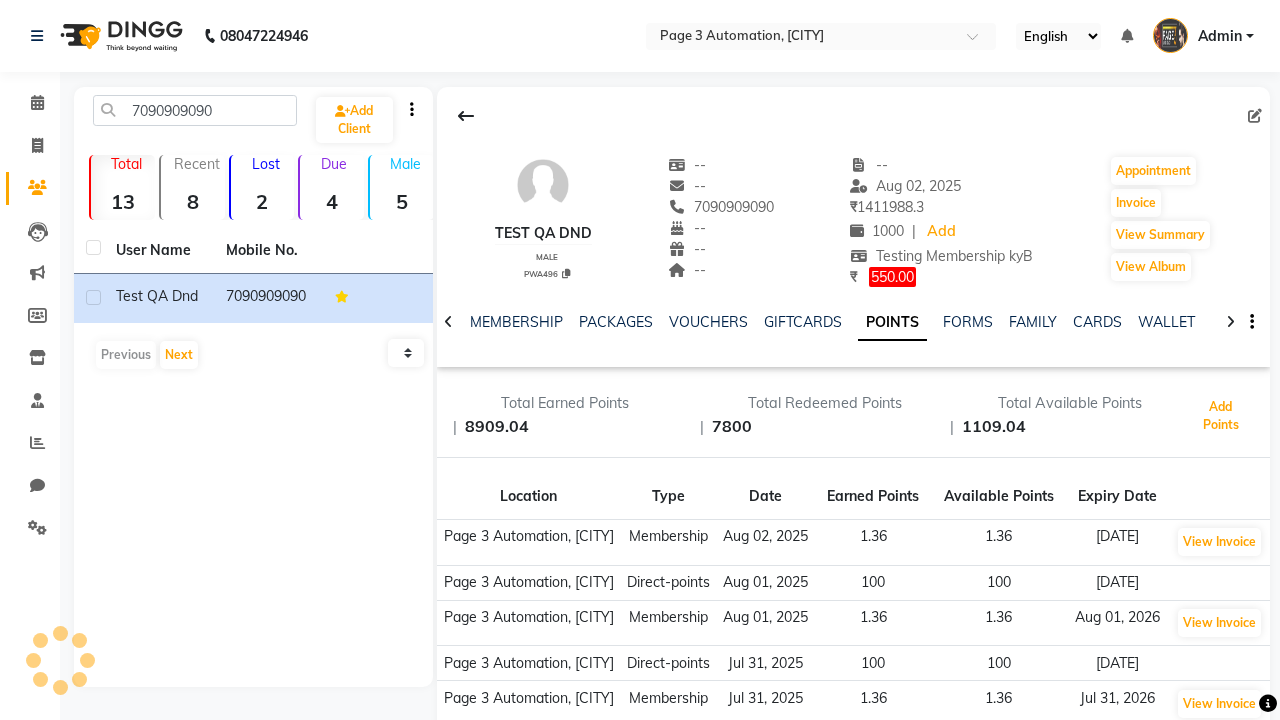 type 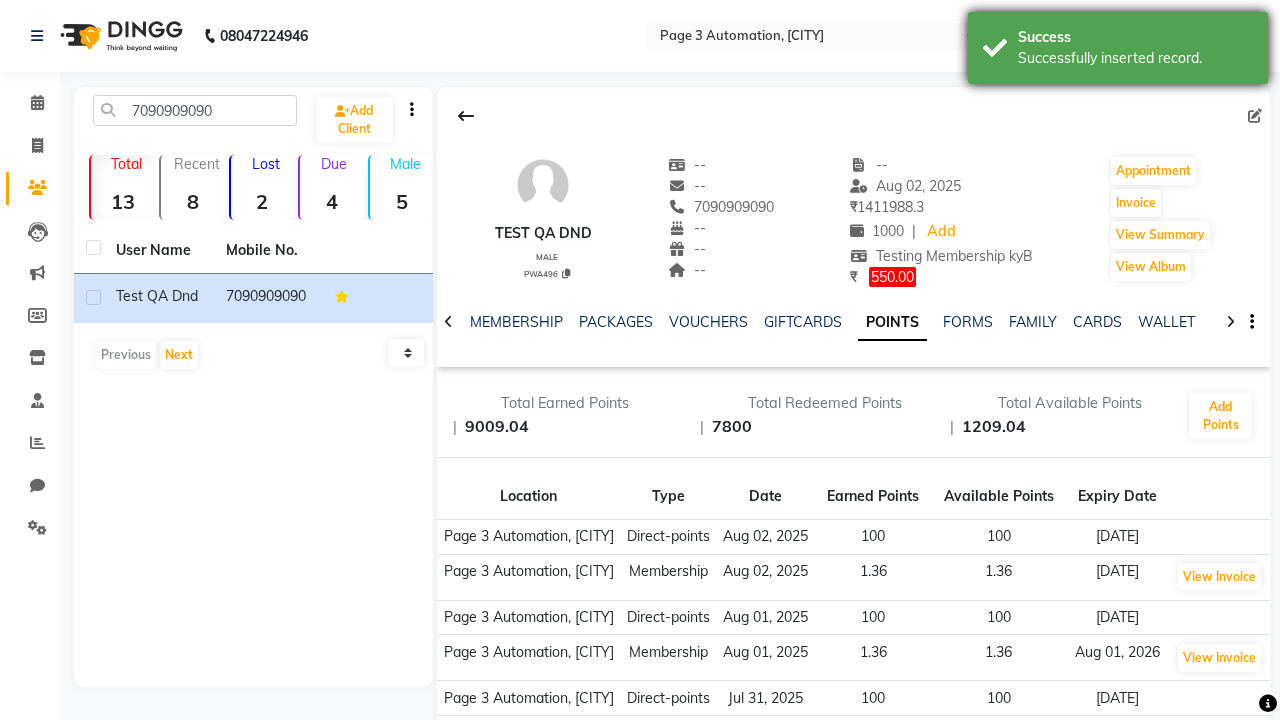 click on "Successfully inserted record." at bounding box center (1135, 58) 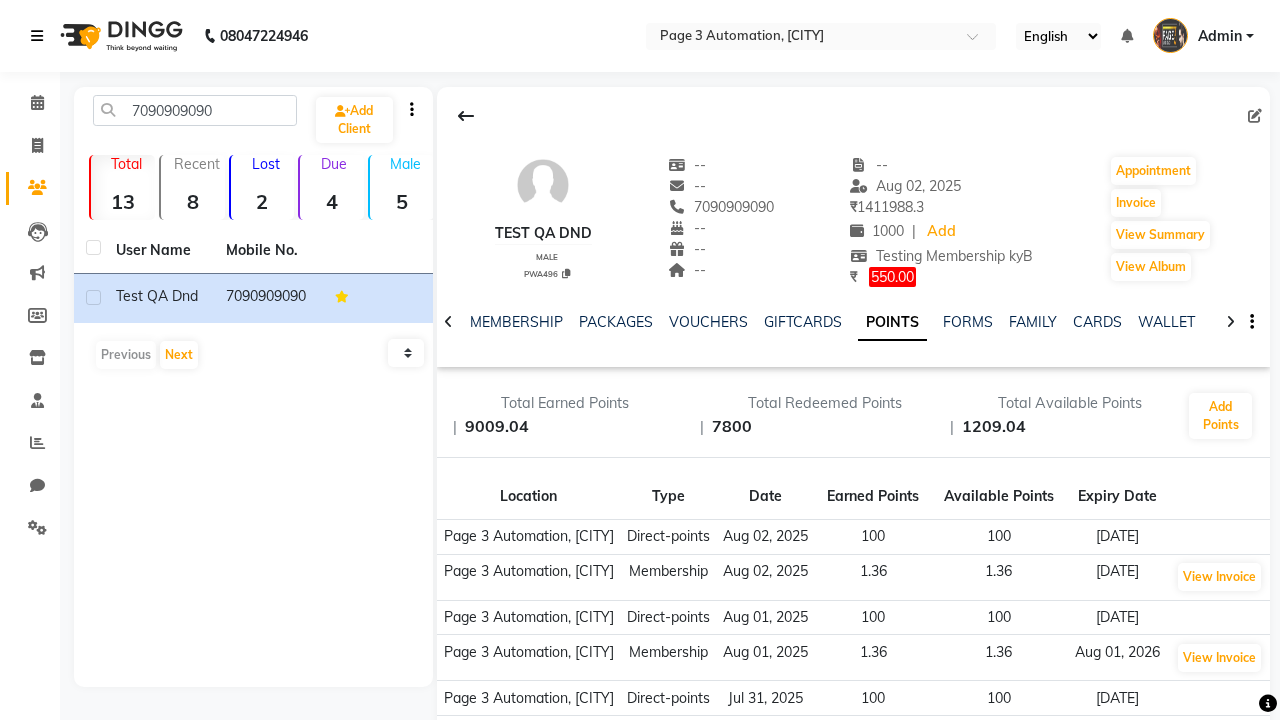 click at bounding box center [37, 36] 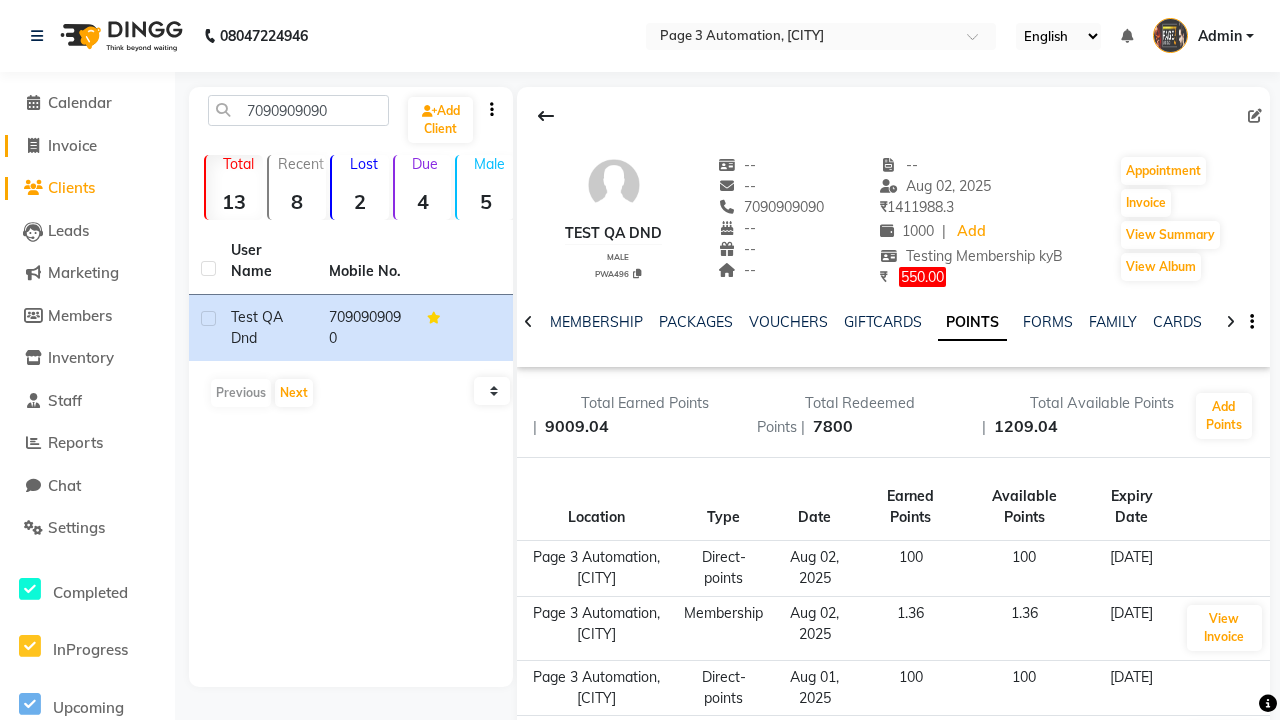 click on "Invoice" 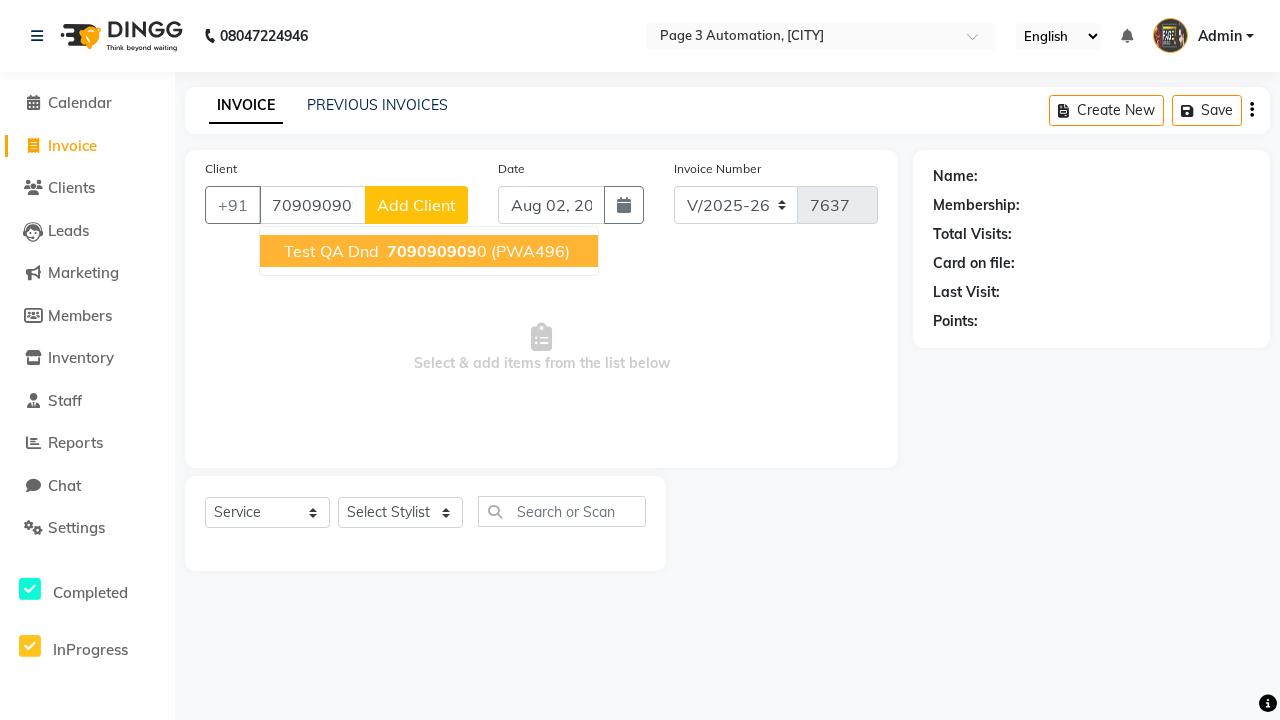 click on "709090909" at bounding box center [432, 251] 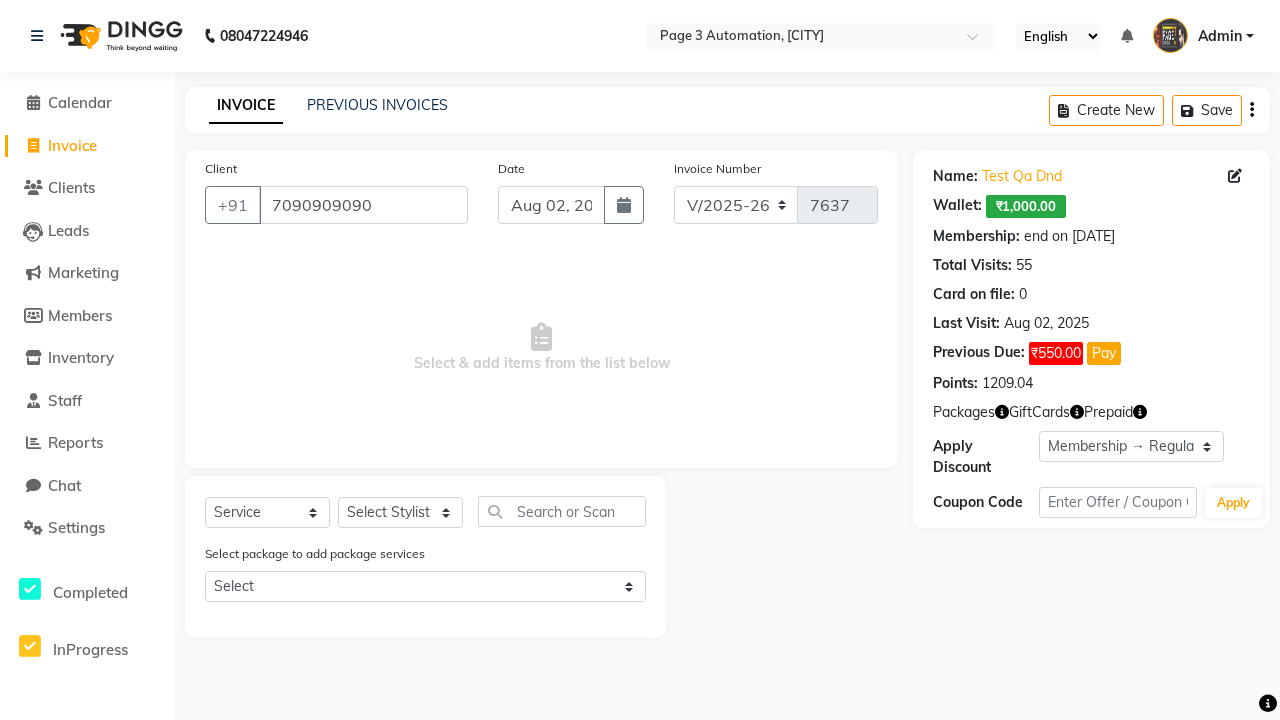 select on "0:" 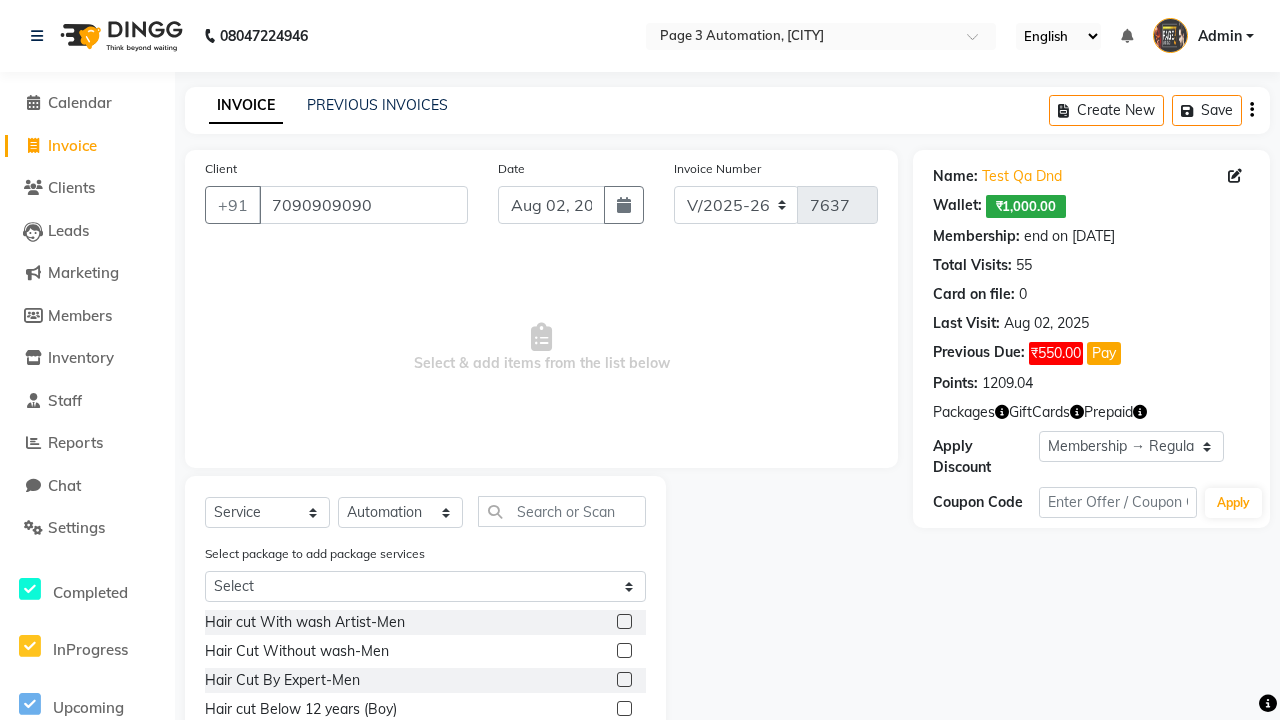click 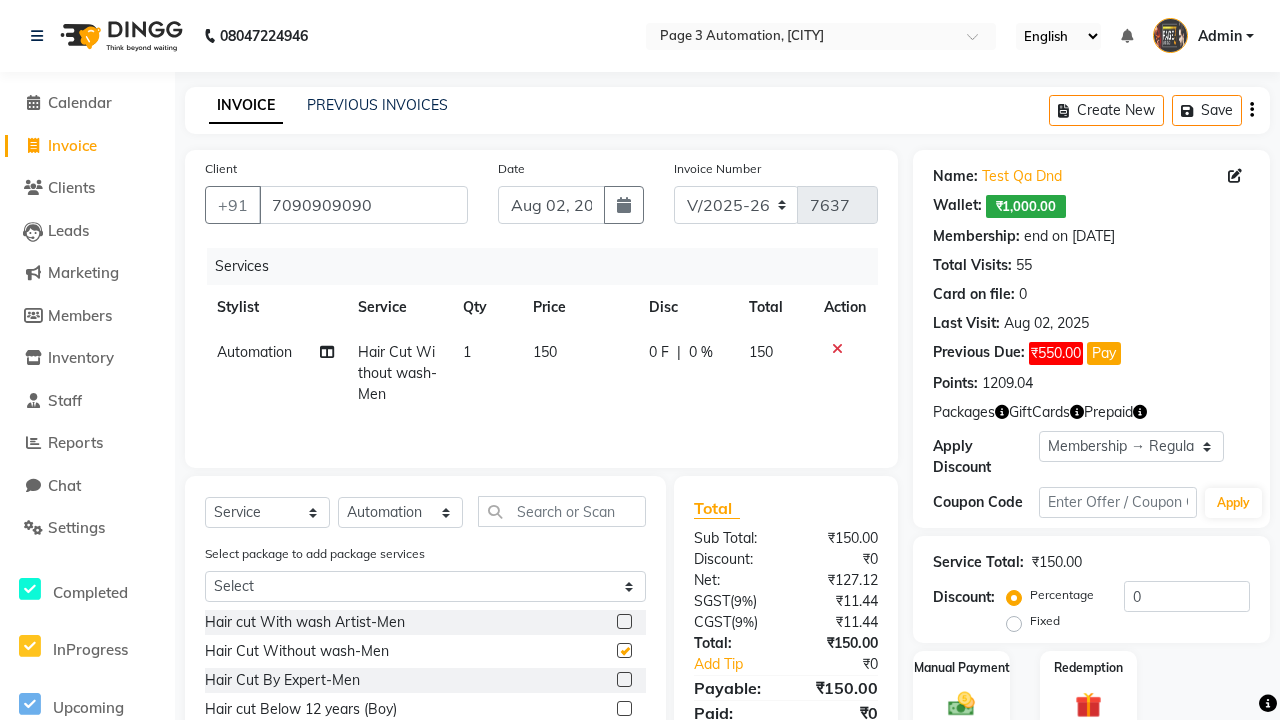 checkbox on "false" 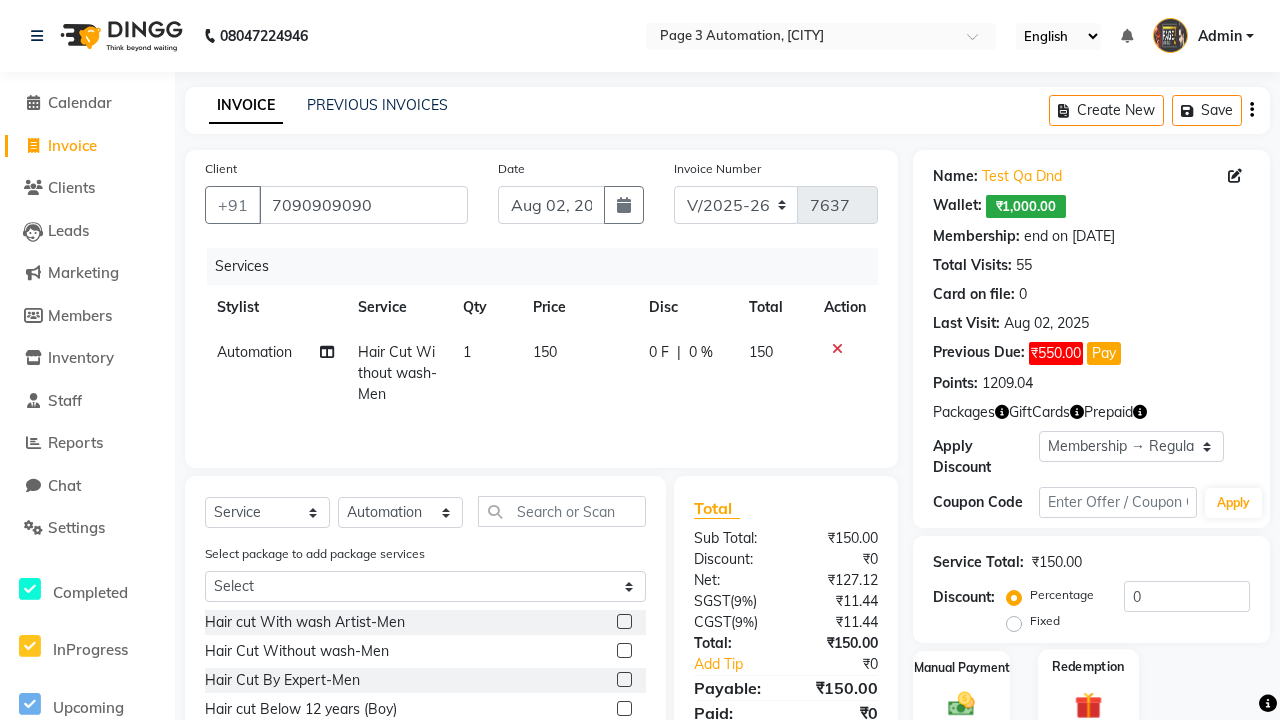 click 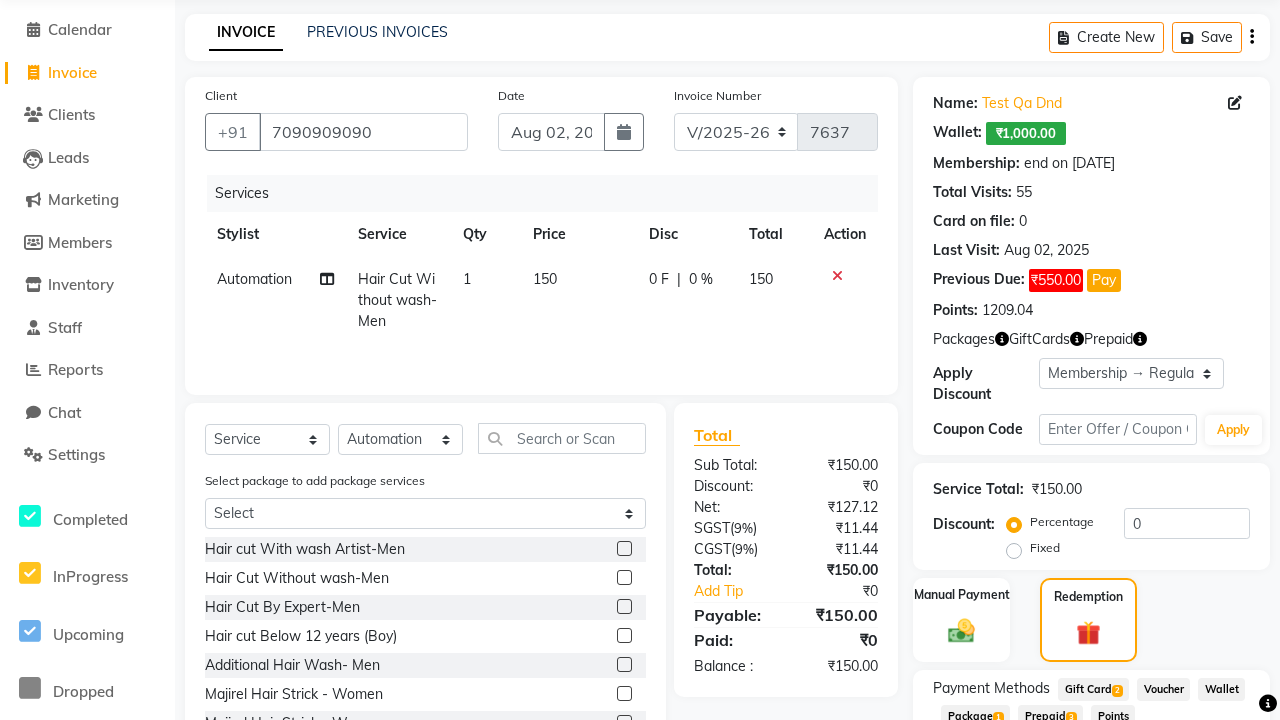 click on "Points" 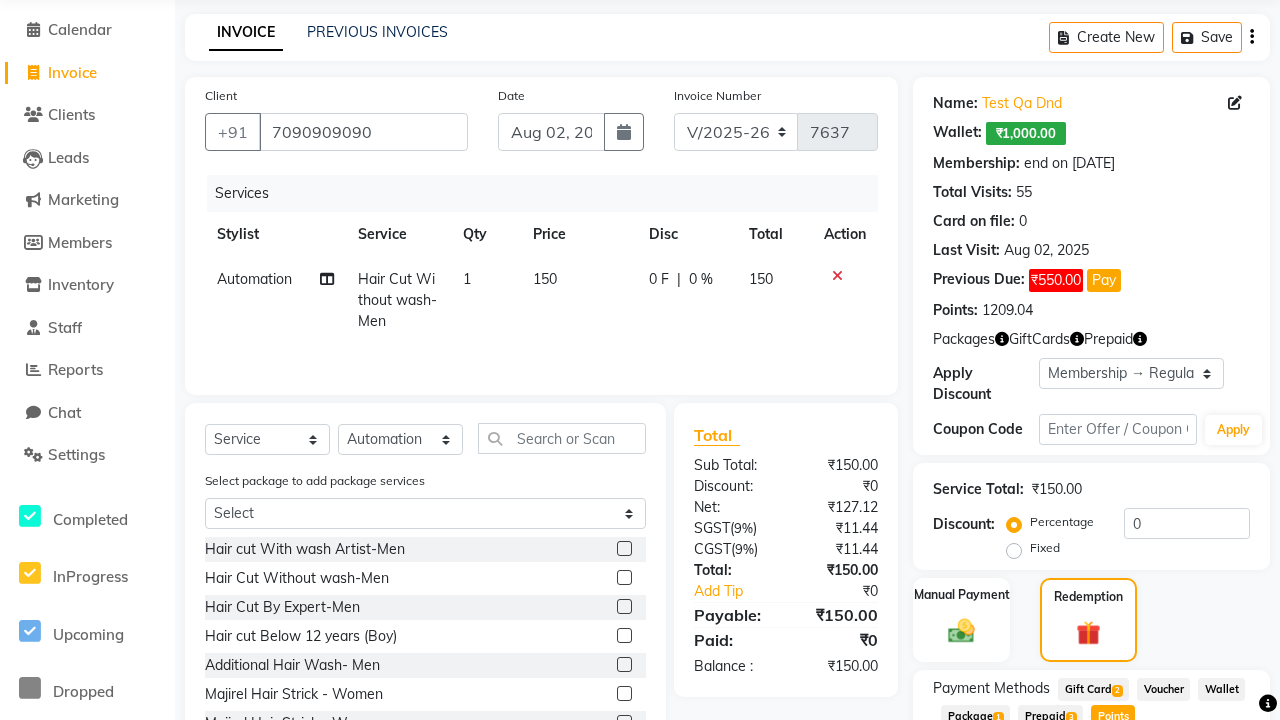 type on "100" 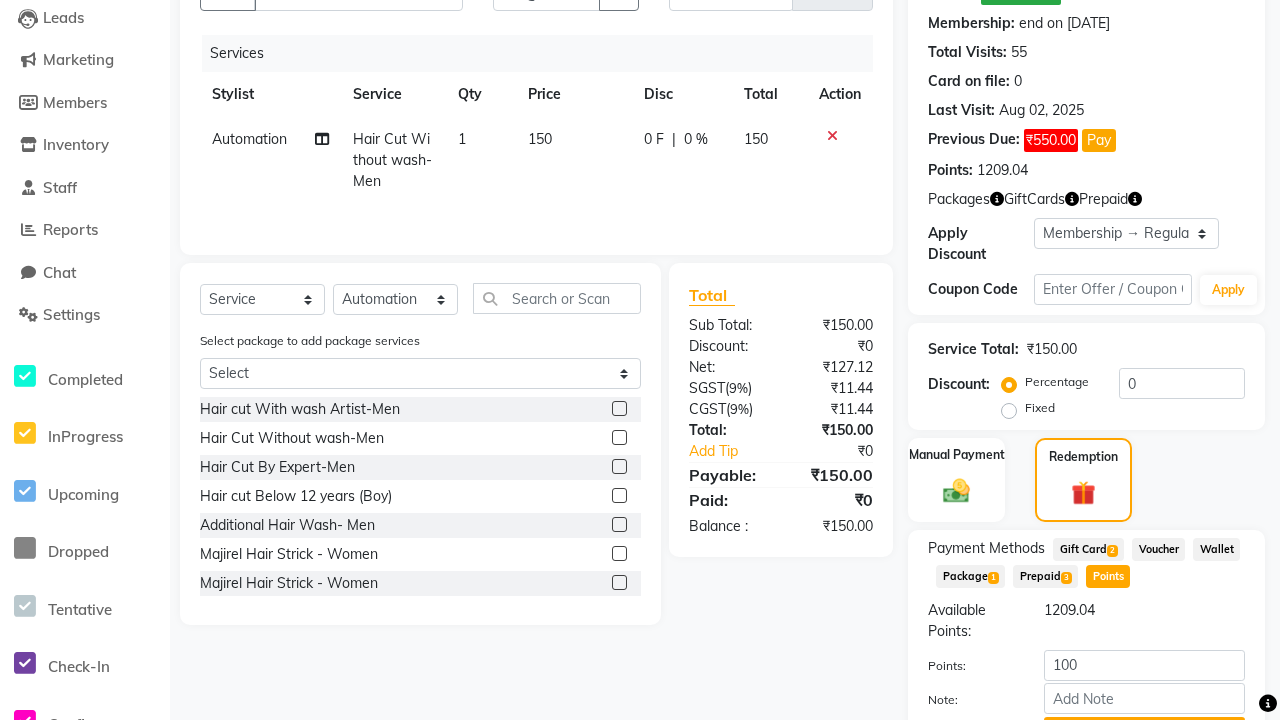 click on "Add Points" 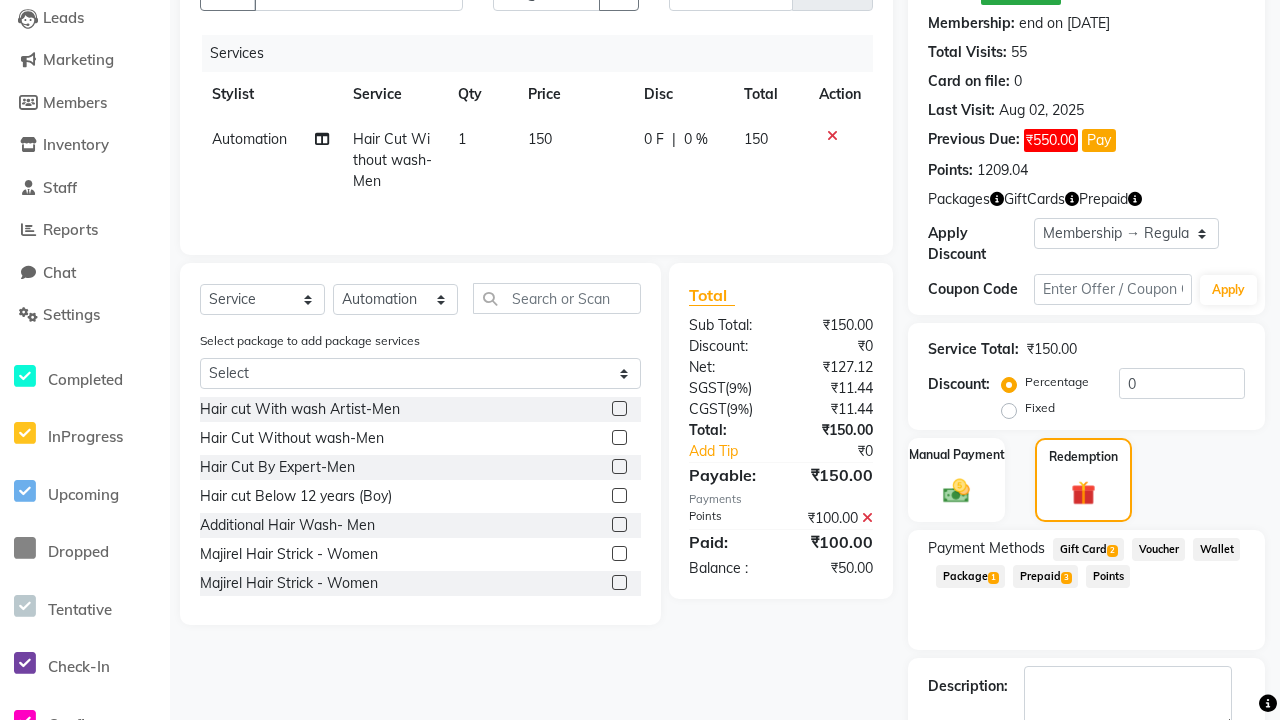 scroll, scrollTop: 240, scrollLeft: 0, axis: vertical 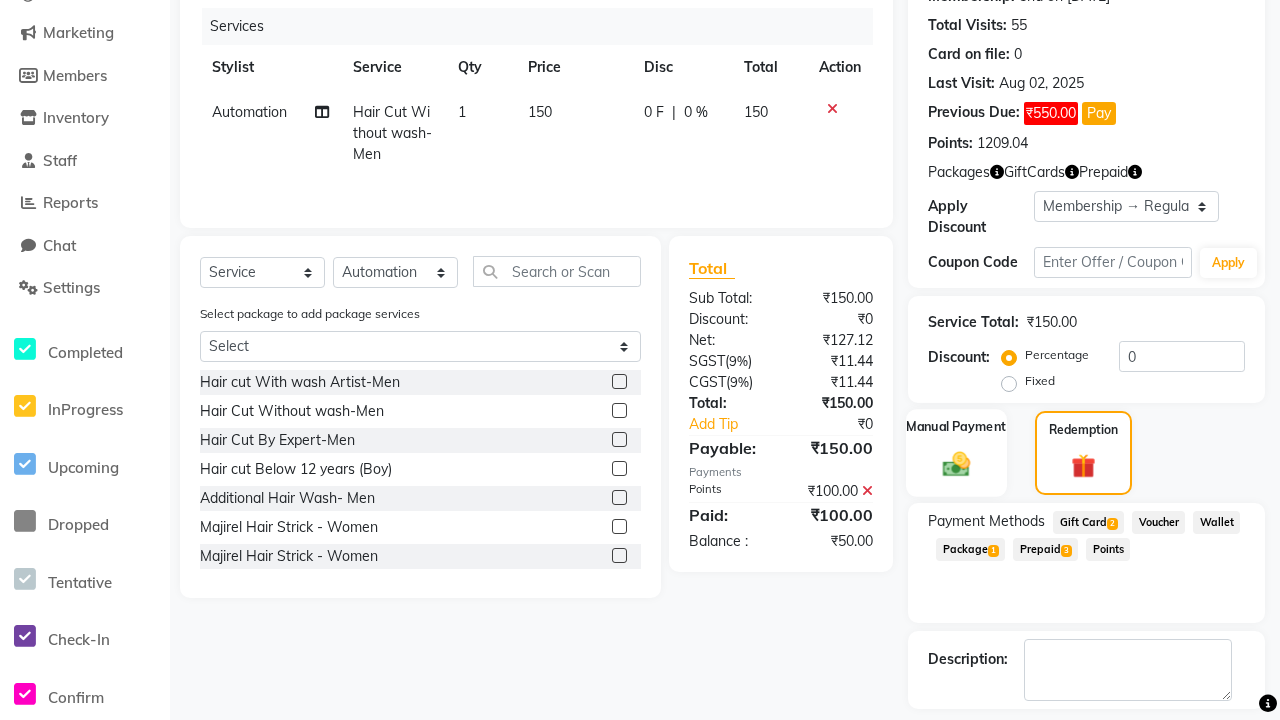click 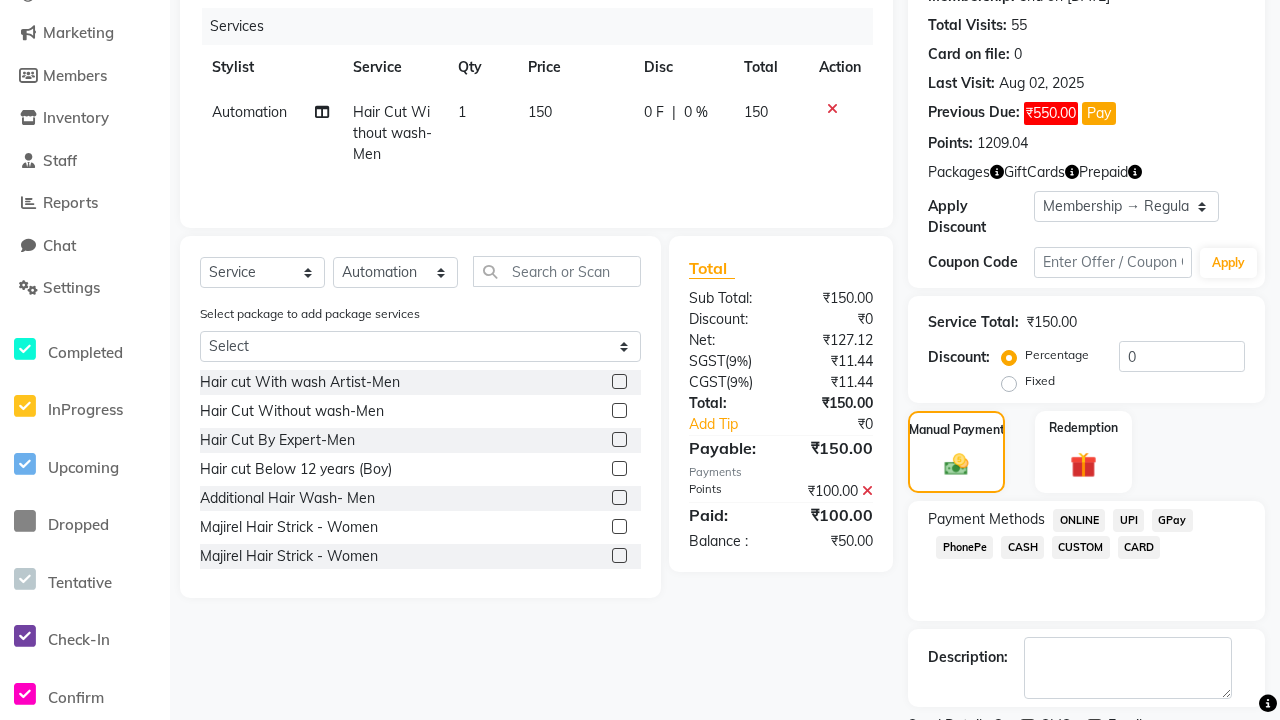 click on "ONLINE" 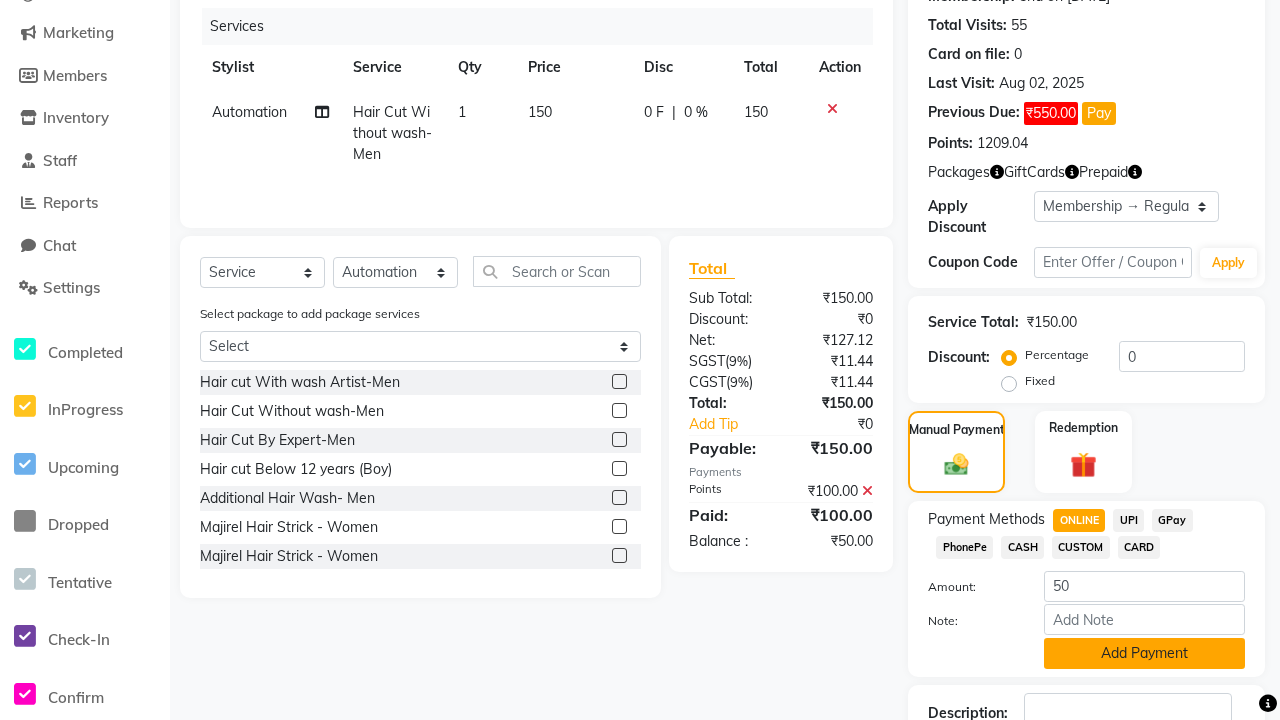 click on "Add Payment" 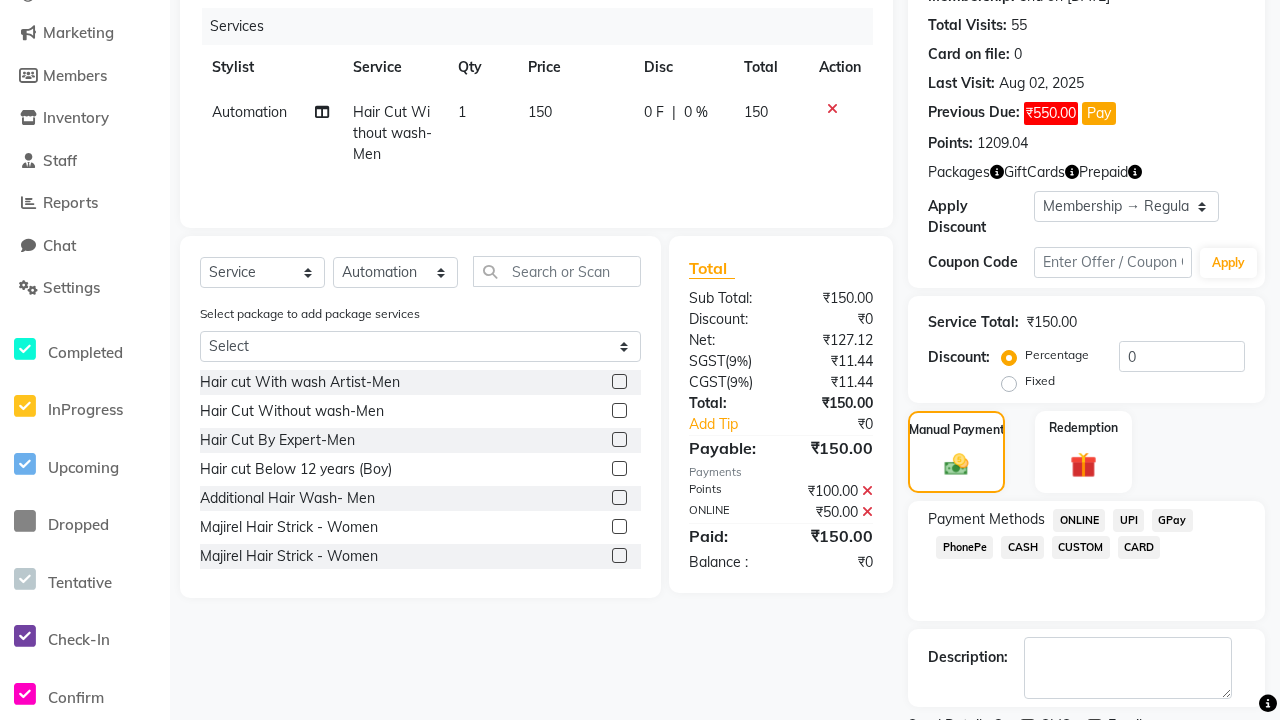 click 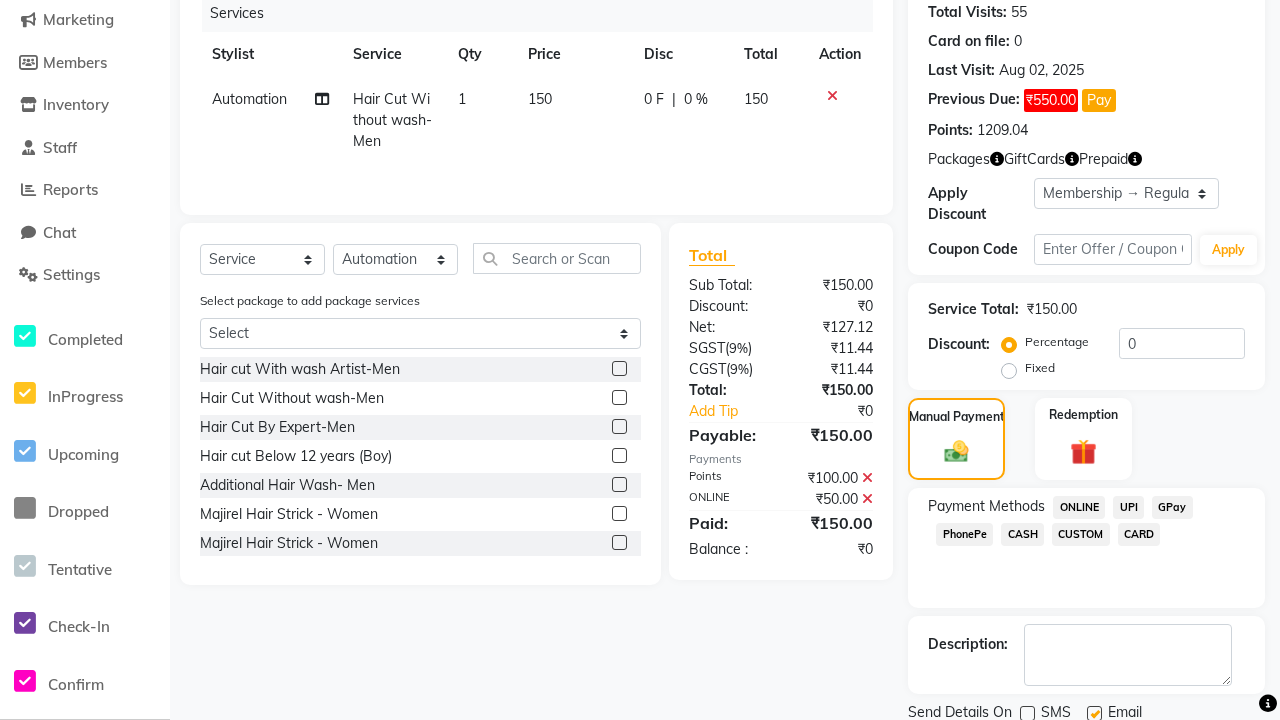 click 